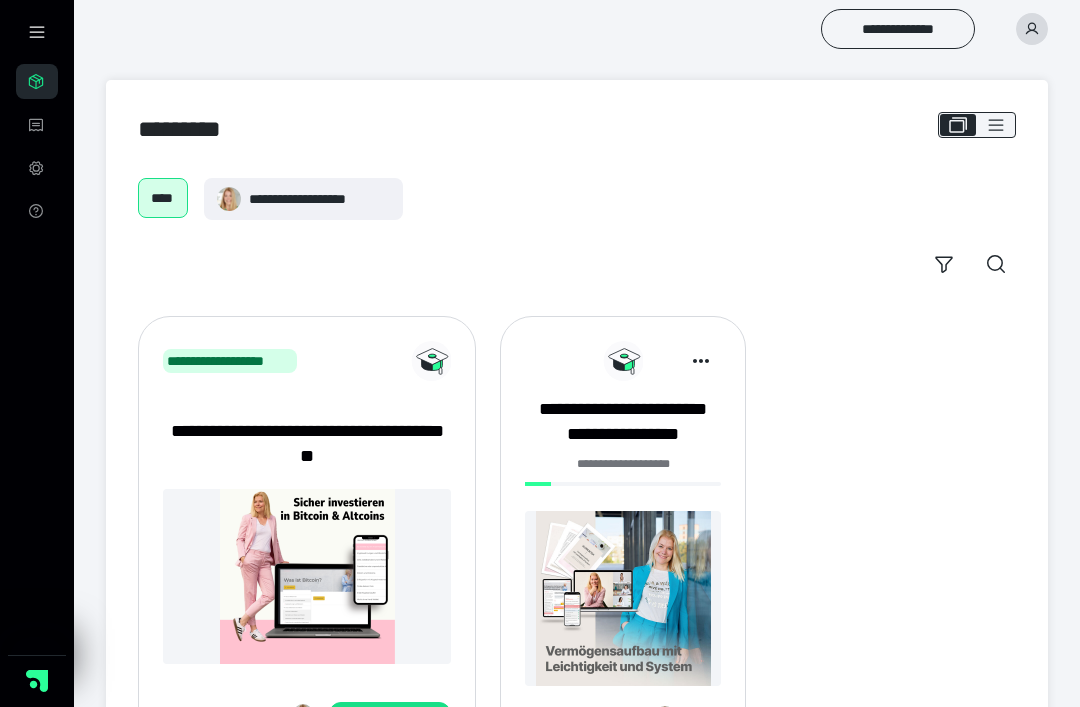 scroll, scrollTop: 0, scrollLeft: 0, axis: both 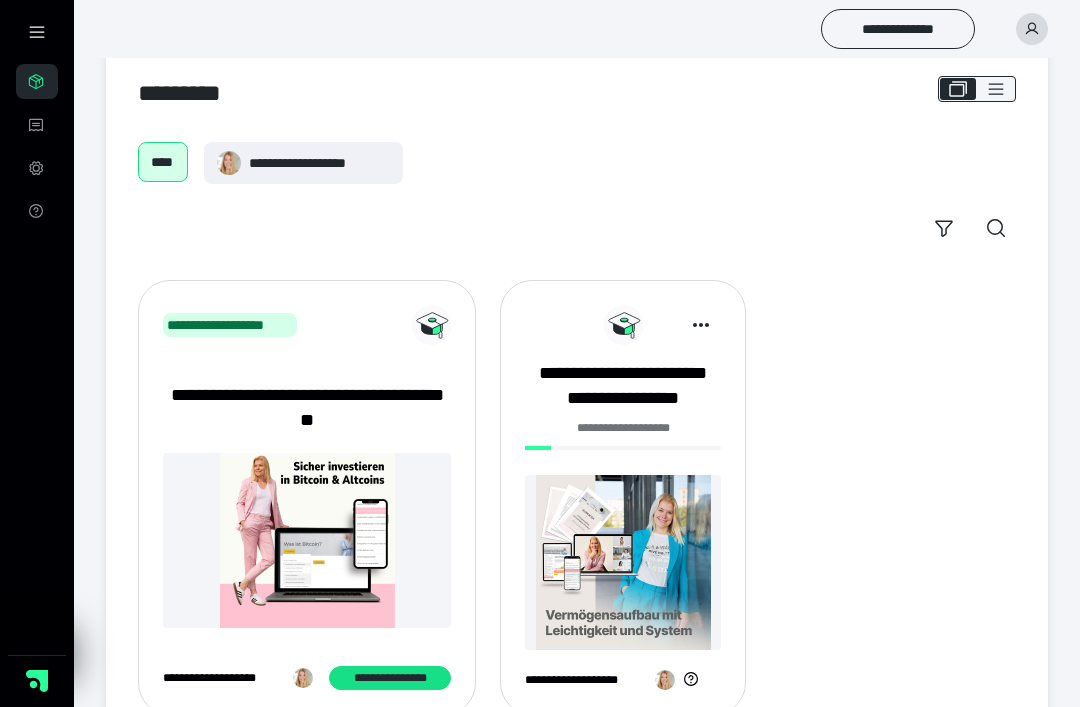 click at bounding box center (623, 562) 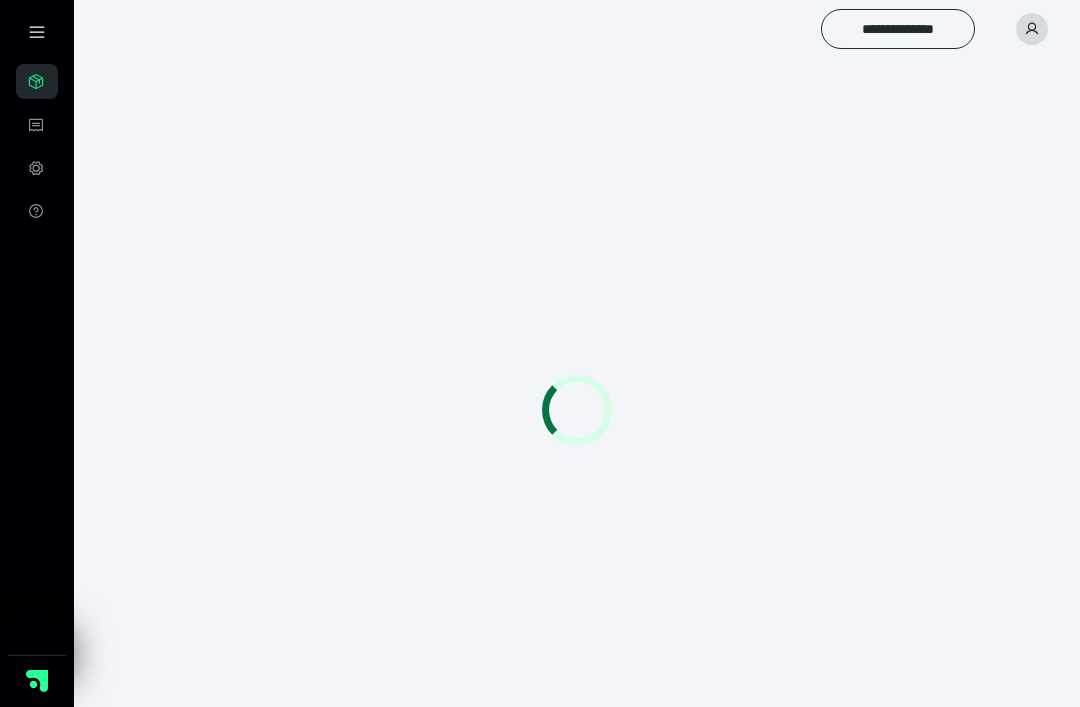 scroll, scrollTop: 0, scrollLeft: 0, axis: both 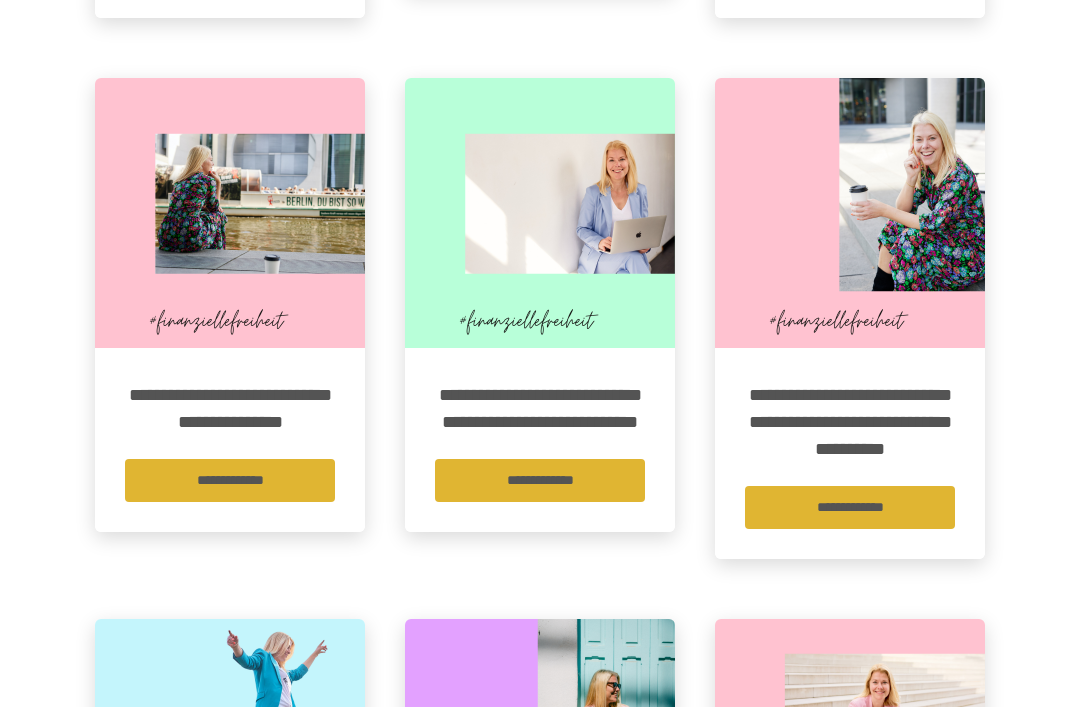 click on "**********" at bounding box center (230, 480) 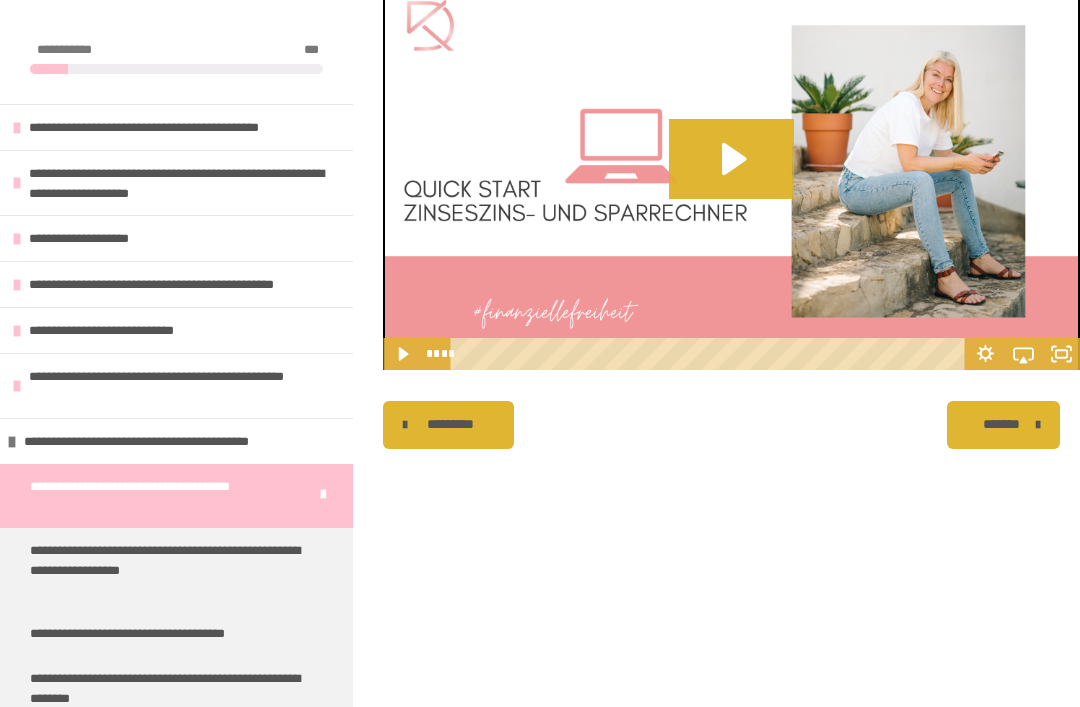 scroll, scrollTop: 503, scrollLeft: 0, axis: vertical 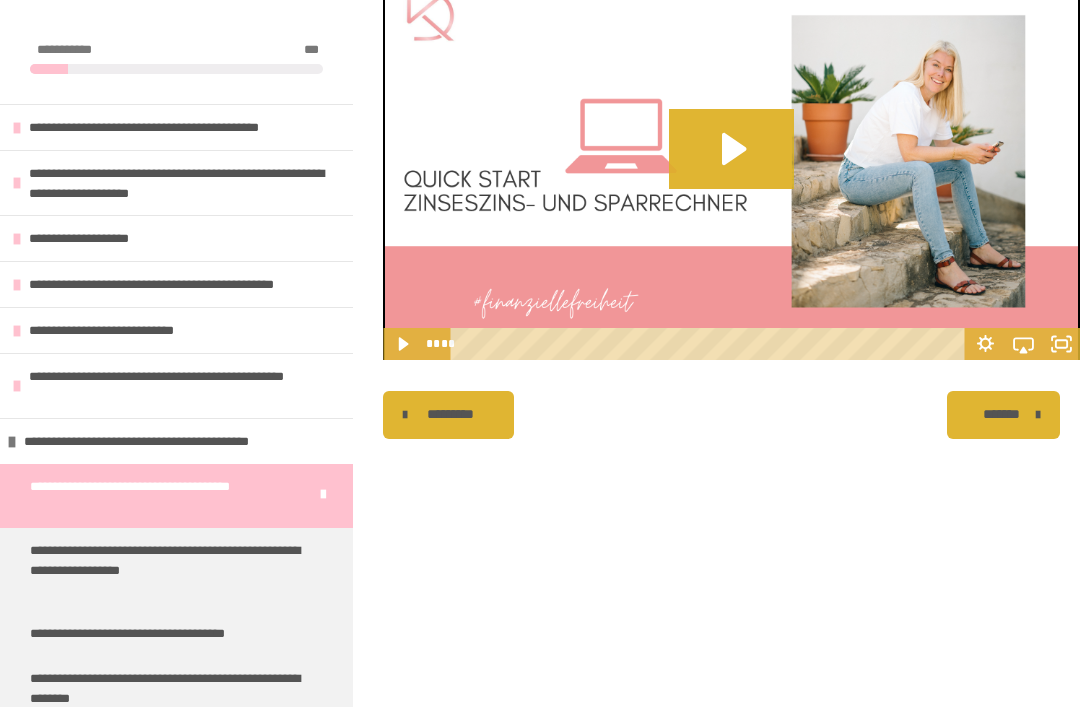 click on "**********" at bounding box center (168, 569) 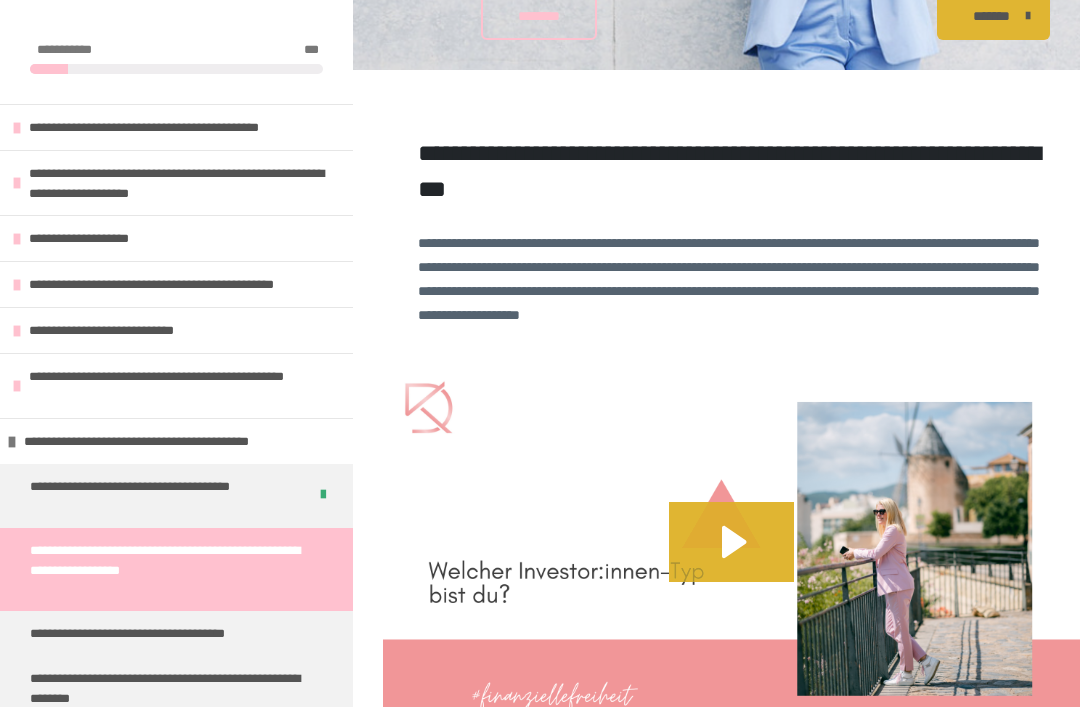 click 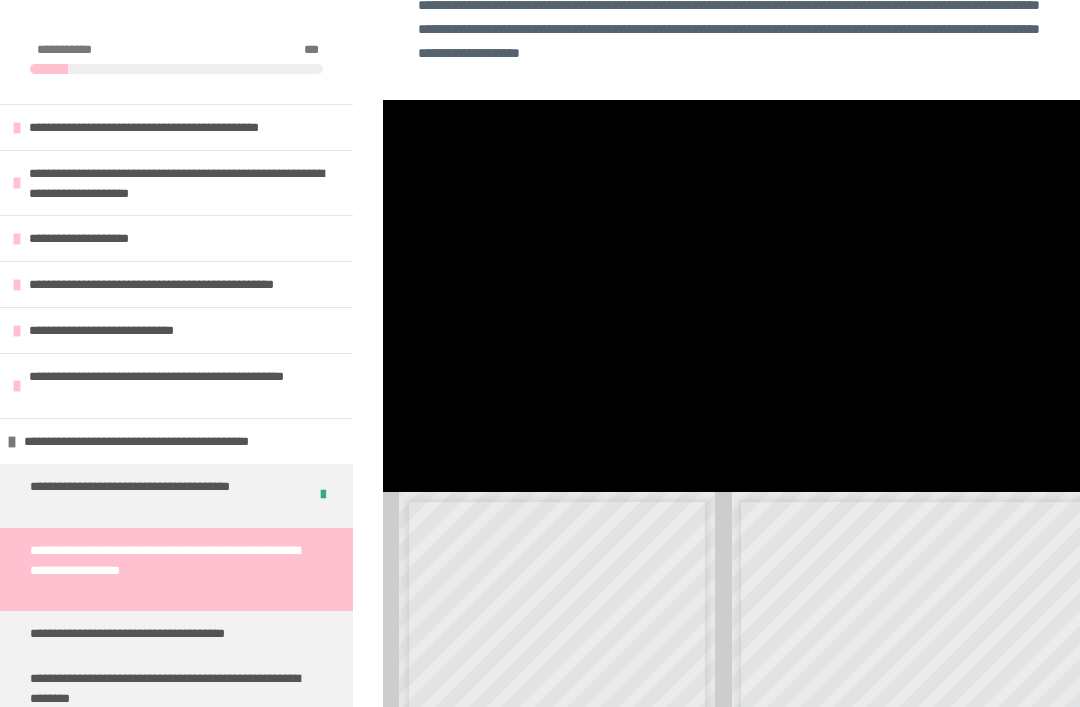 scroll, scrollTop: 698, scrollLeft: 0, axis: vertical 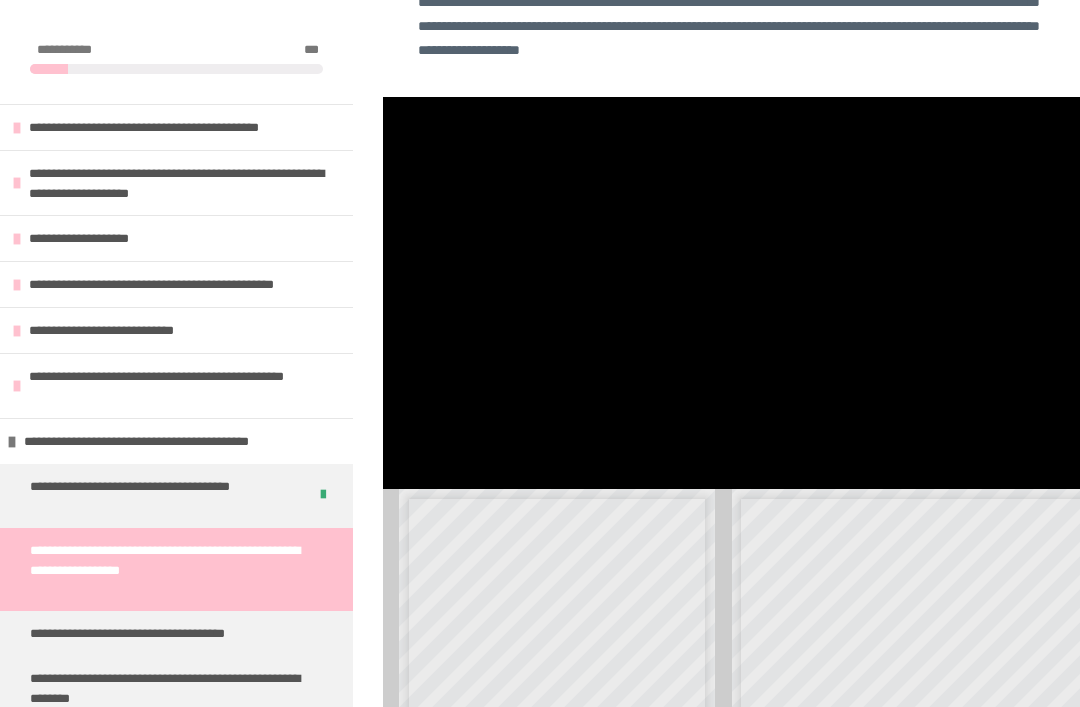 click at bounding box center (731, 293) 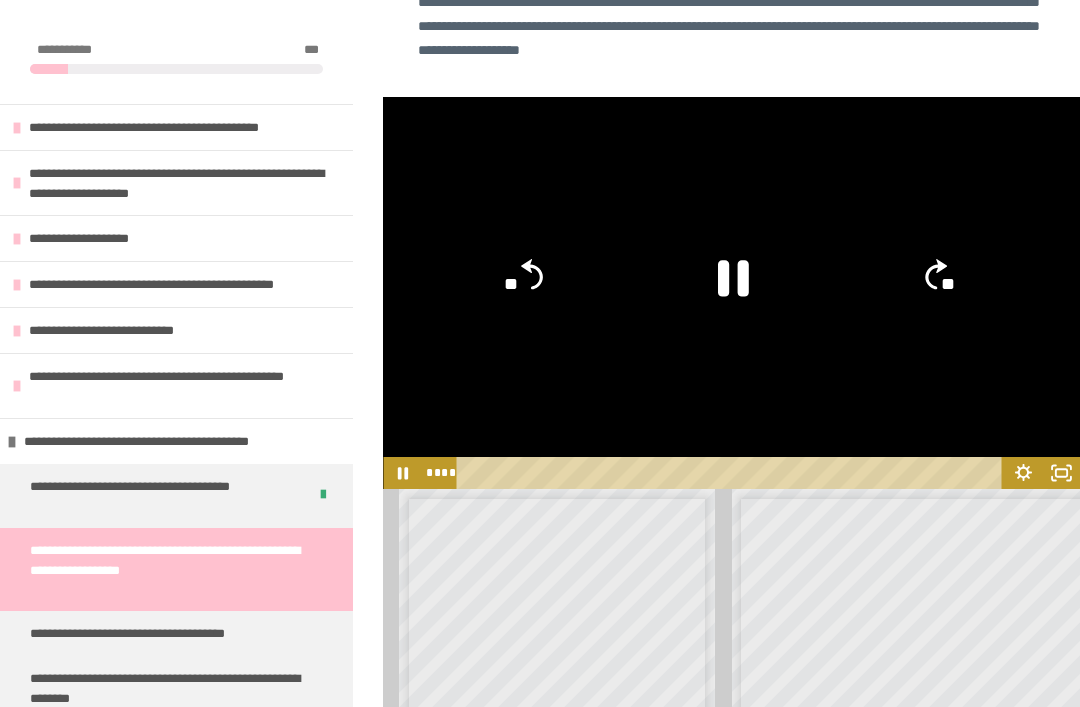 click 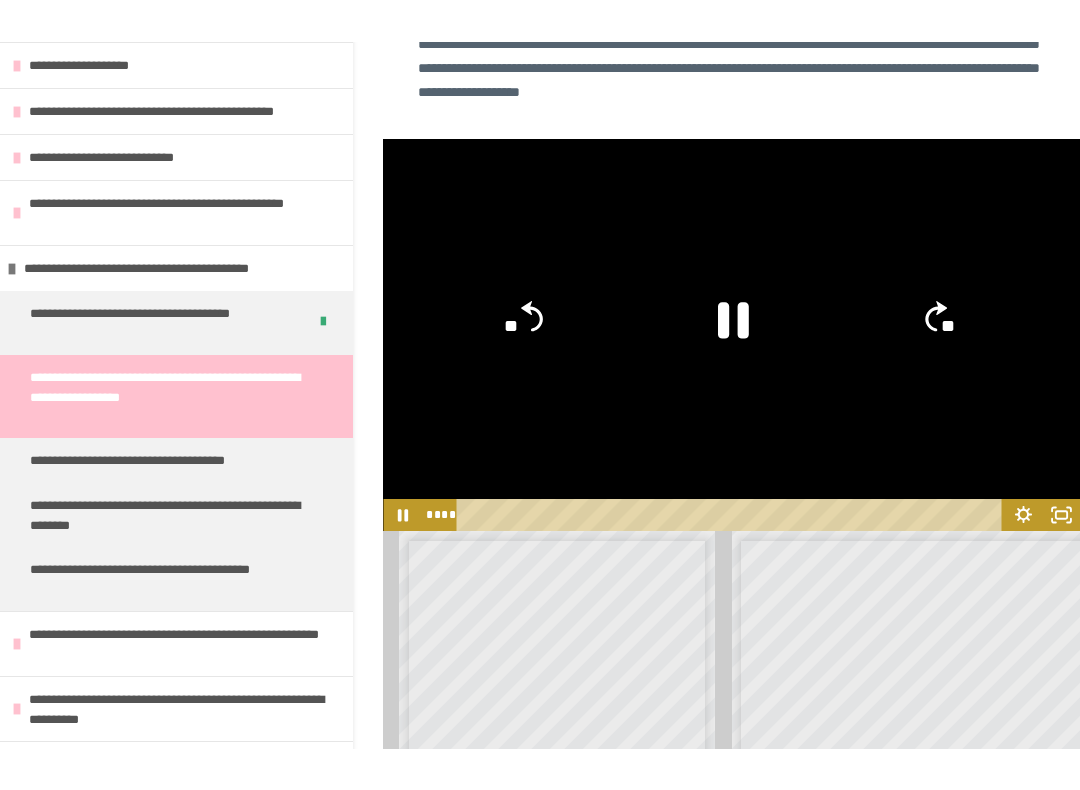 scroll, scrollTop: 0, scrollLeft: 0, axis: both 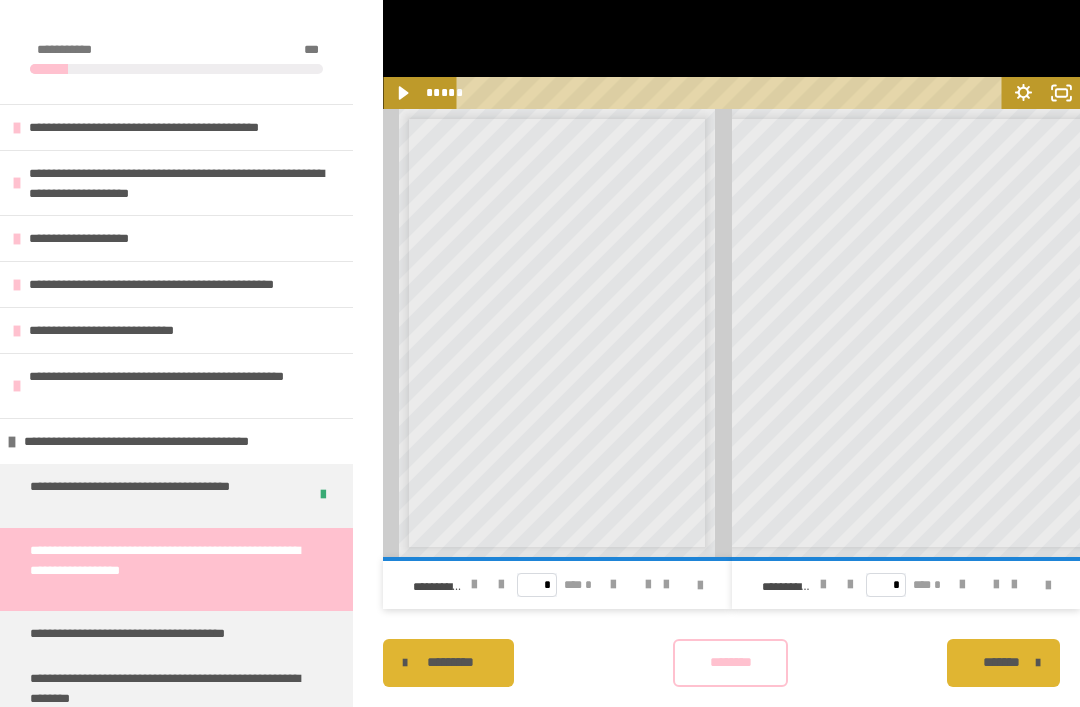 click on "********" at bounding box center [731, 662] 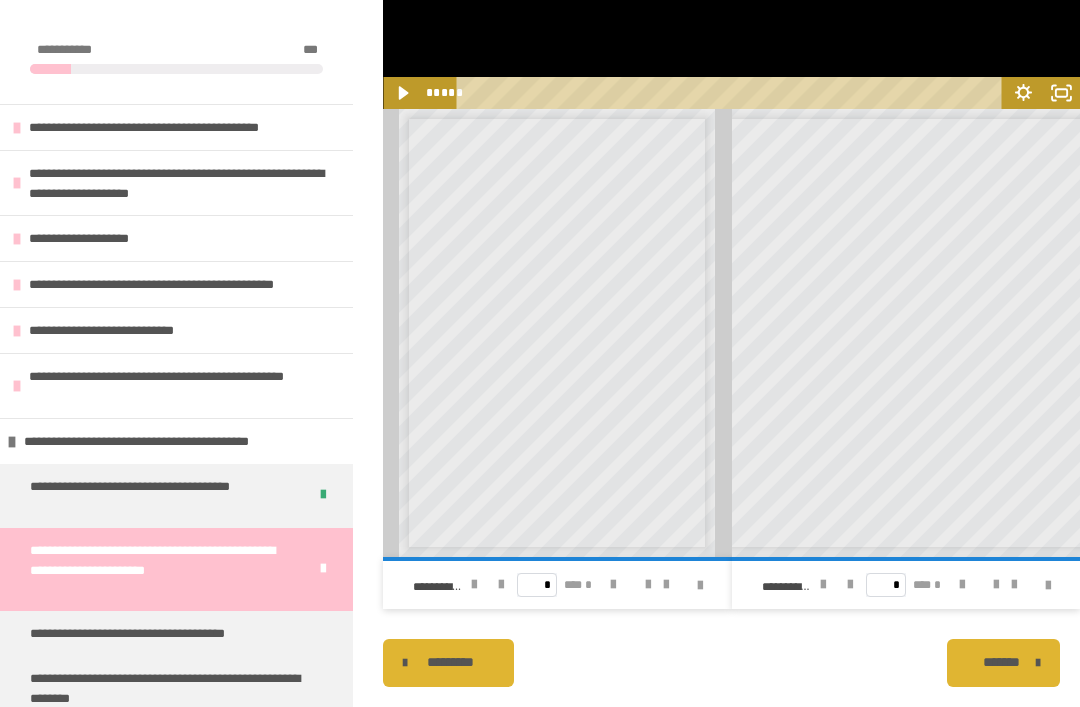 click on "**********" at bounding box center [155, 633] 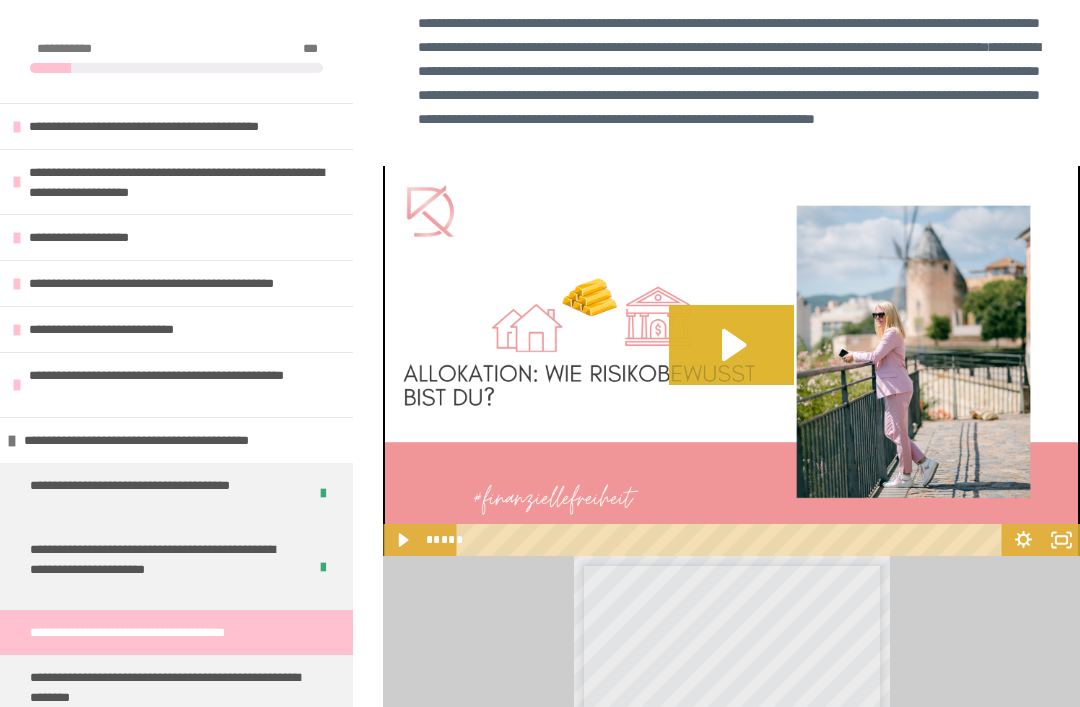 scroll, scrollTop: 557, scrollLeft: 0, axis: vertical 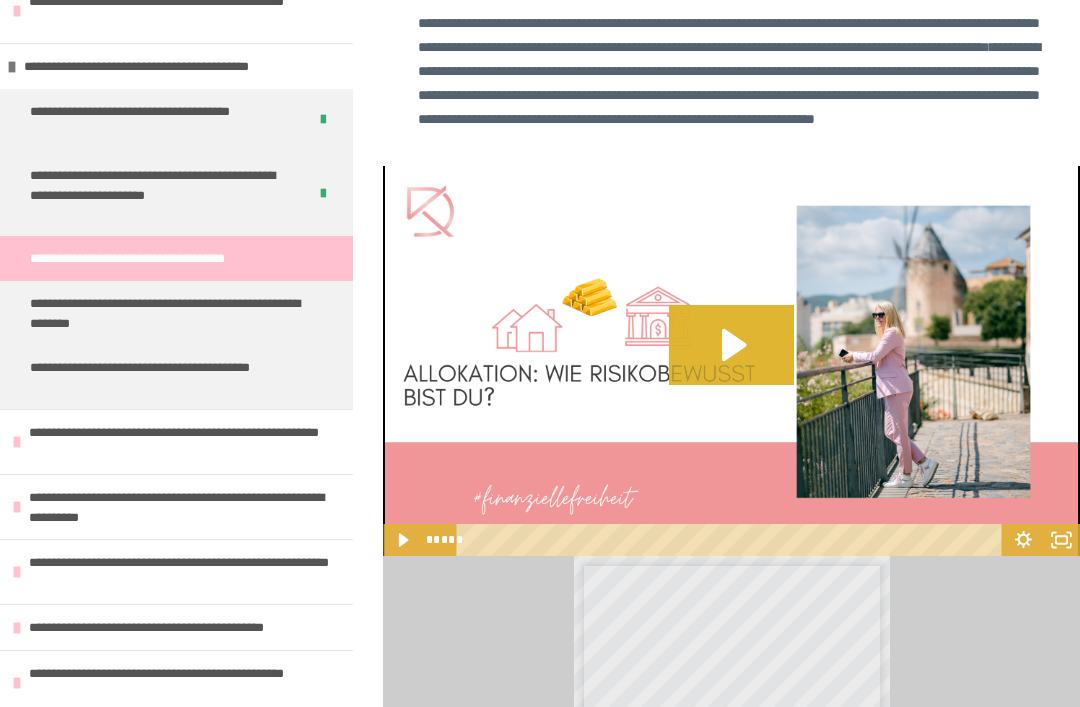 click 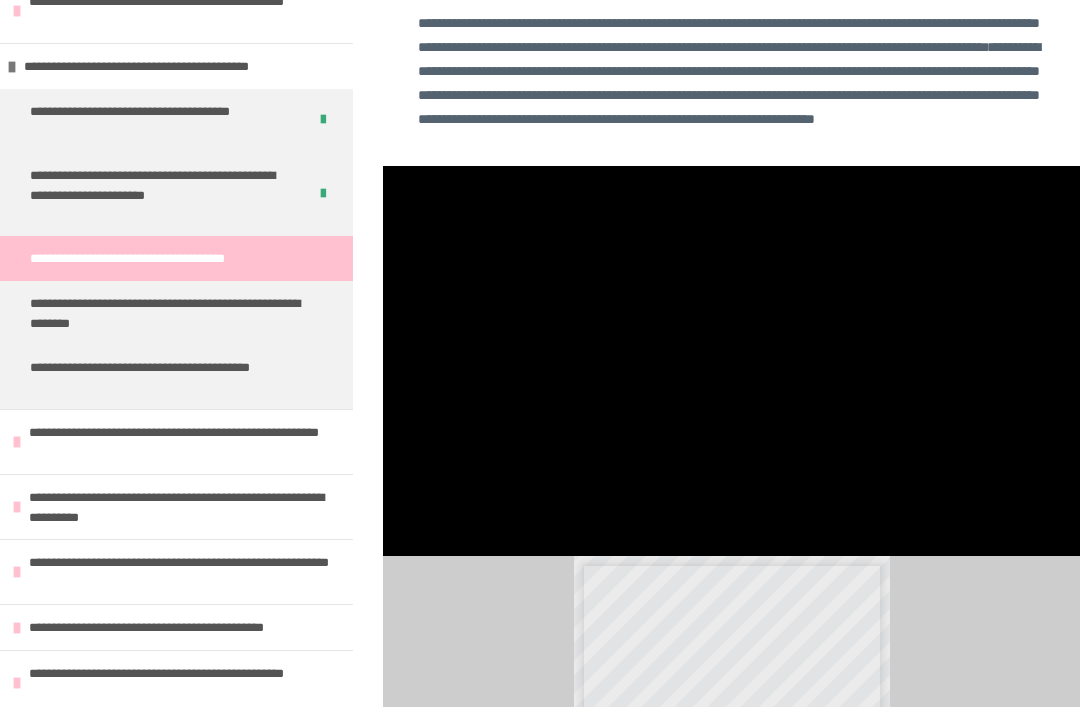 click at bounding box center [731, 361] 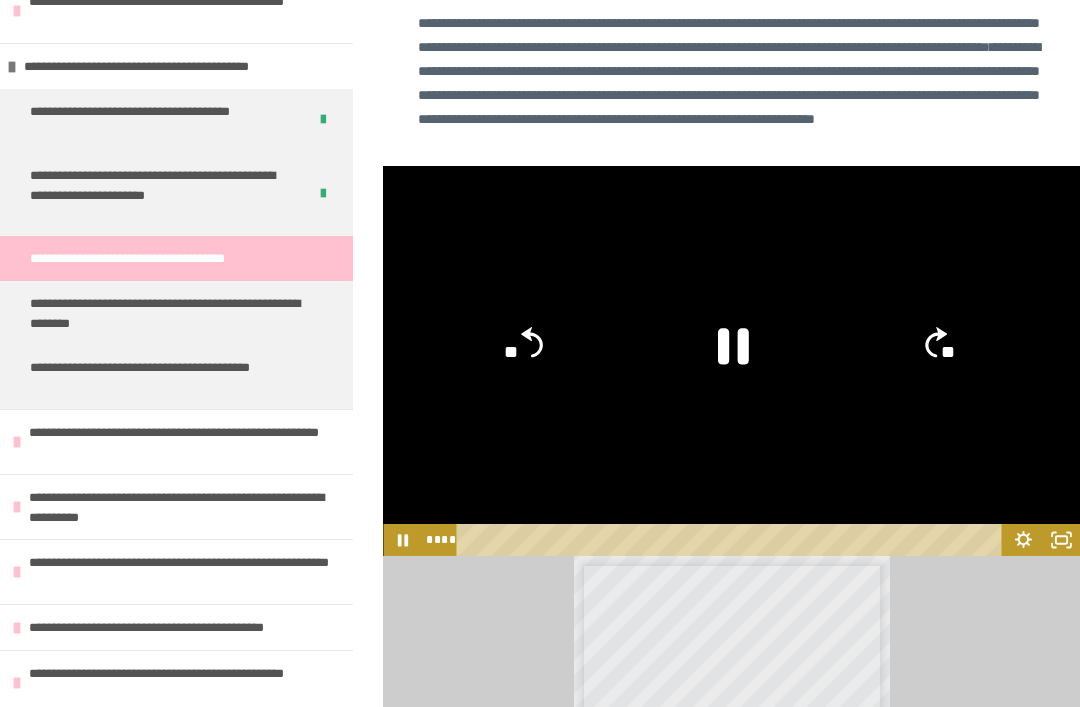 click 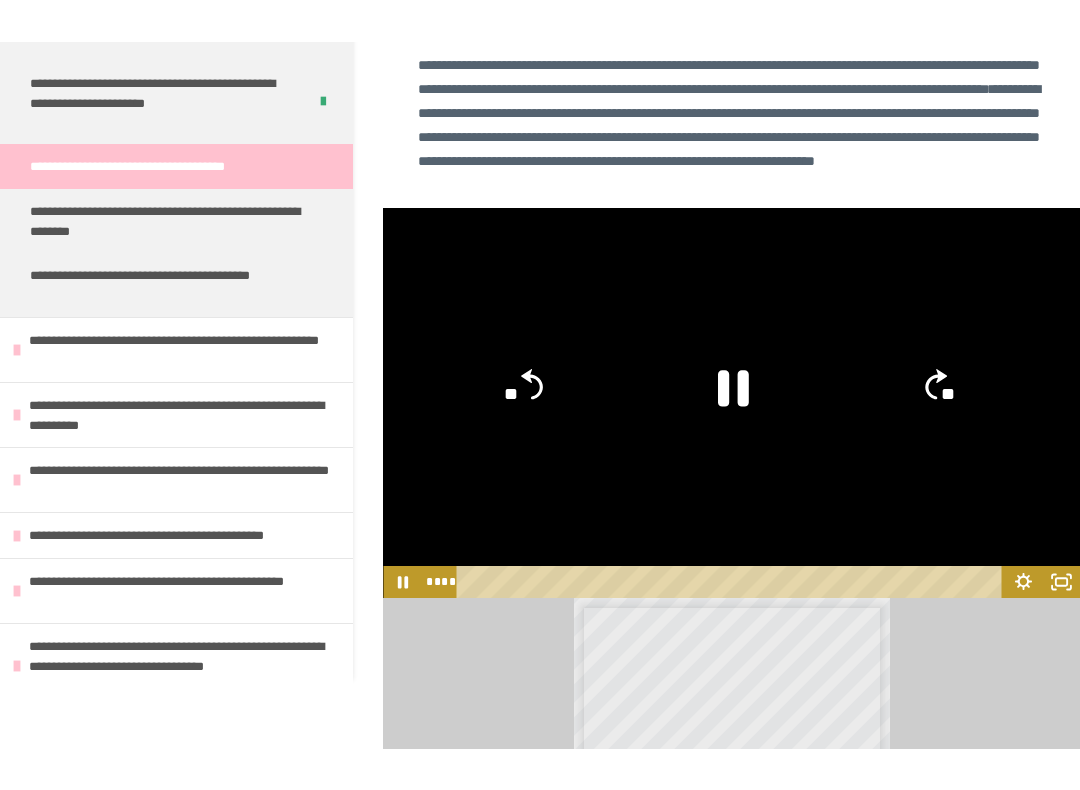 scroll, scrollTop: 0, scrollLeft: 0, axis: both 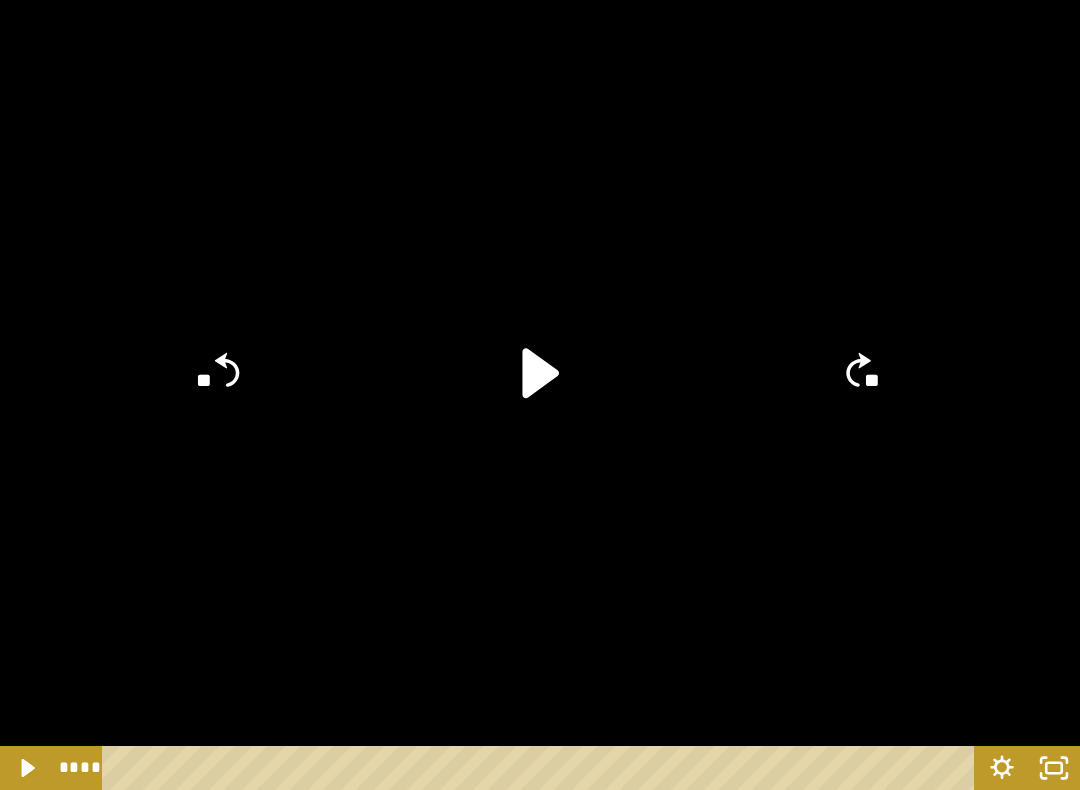 click 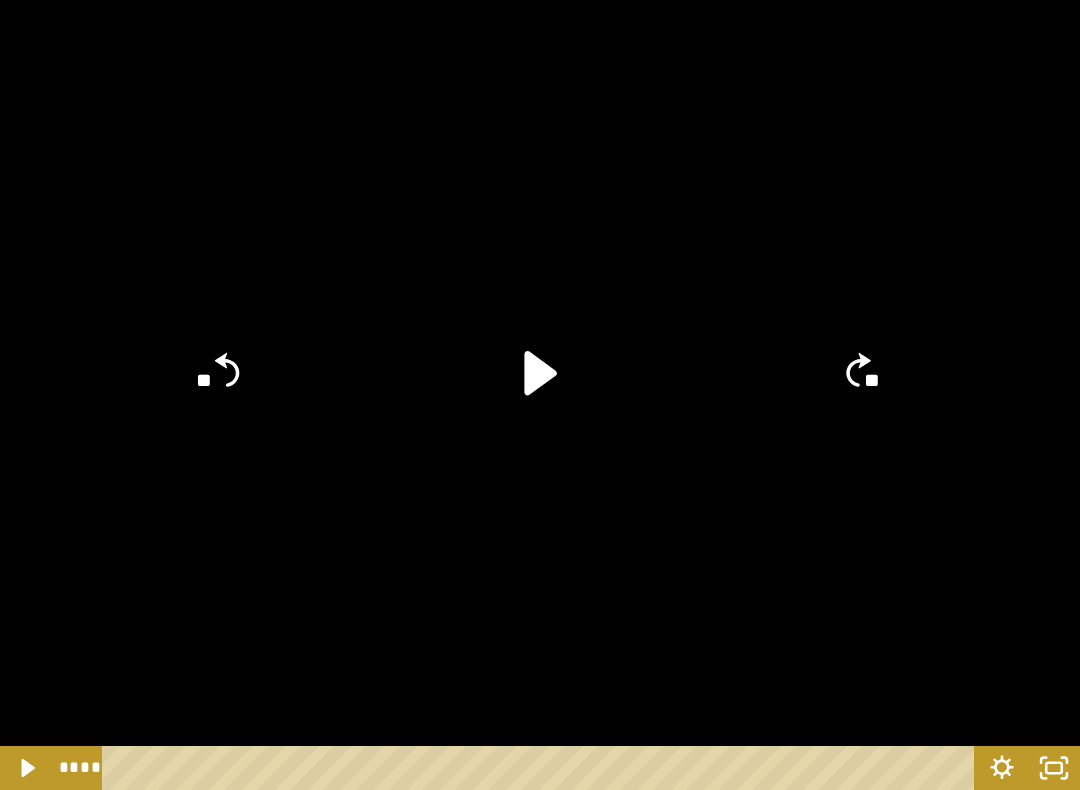 click 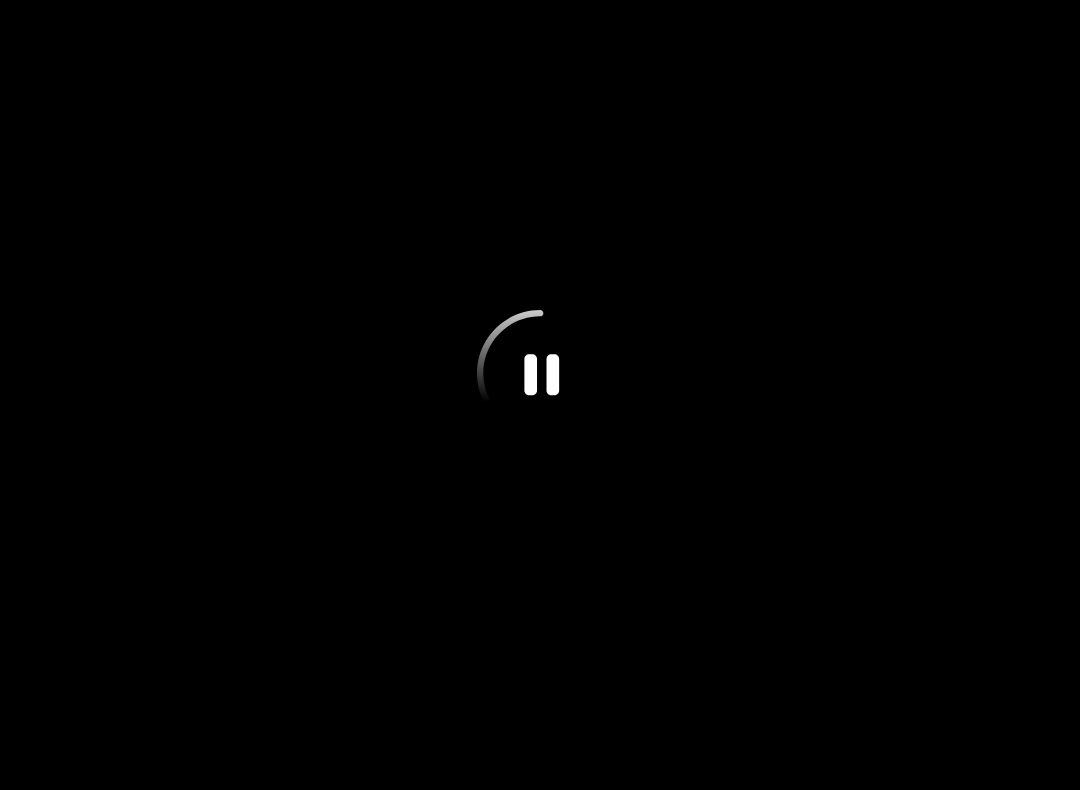 click at bounding box center [540, 395] 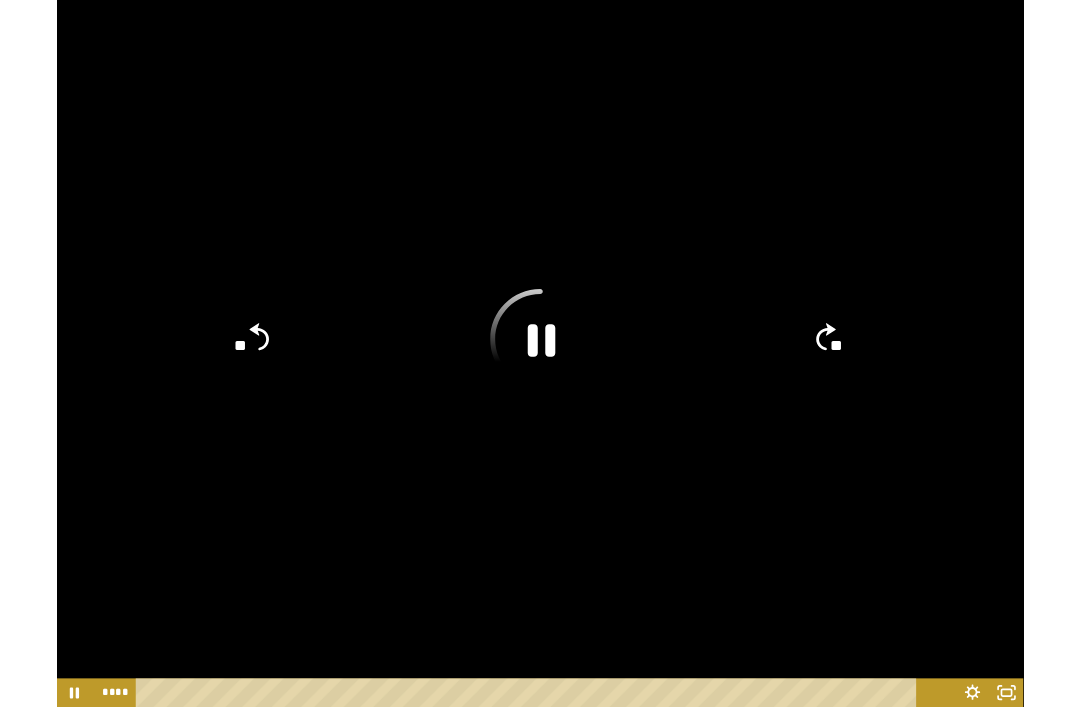 scroll, scrollTop: 603, scrollLeft: 0, axis: vertical 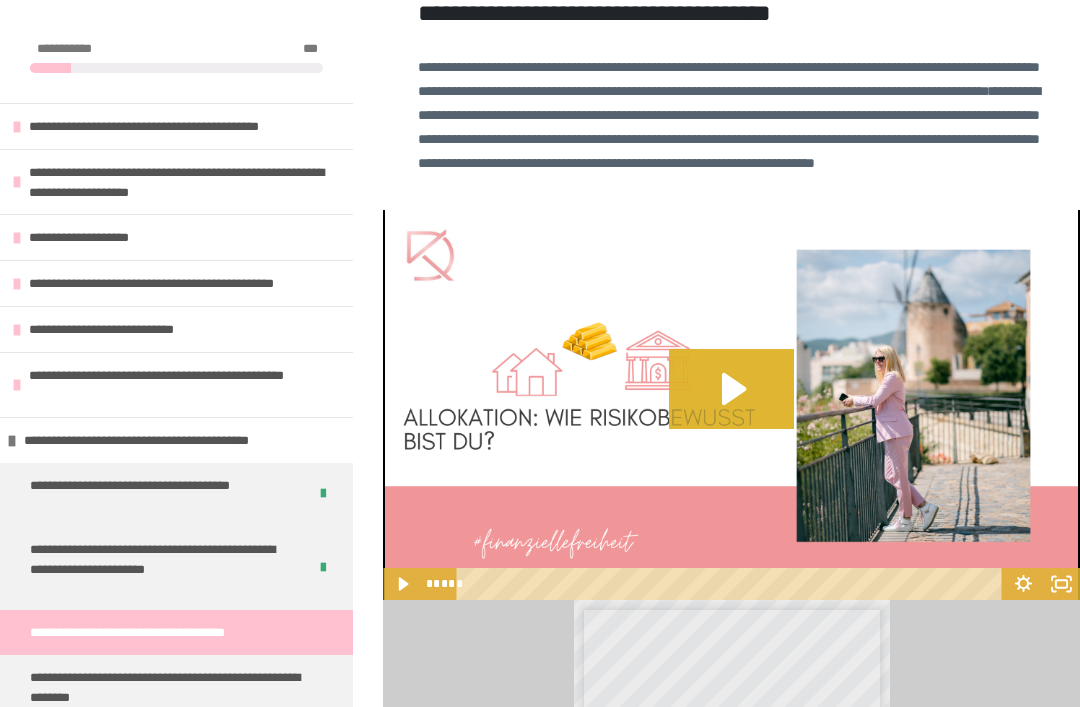 click 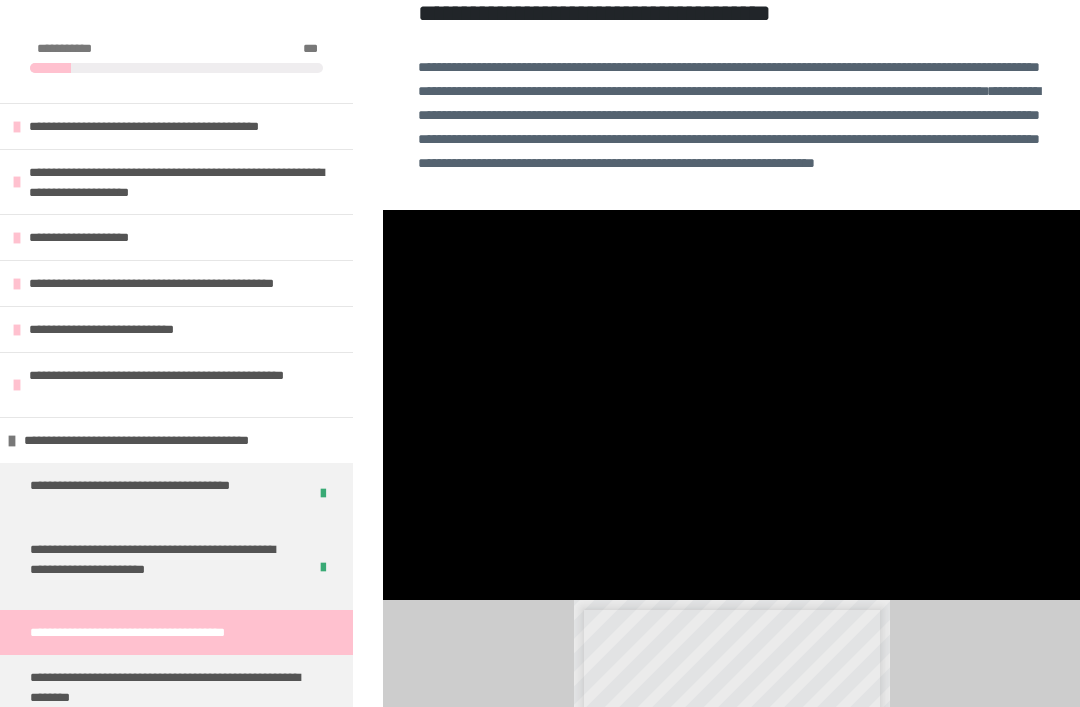 scroll, scrollTop: 513, scrollLeft: 0, axis: vertical 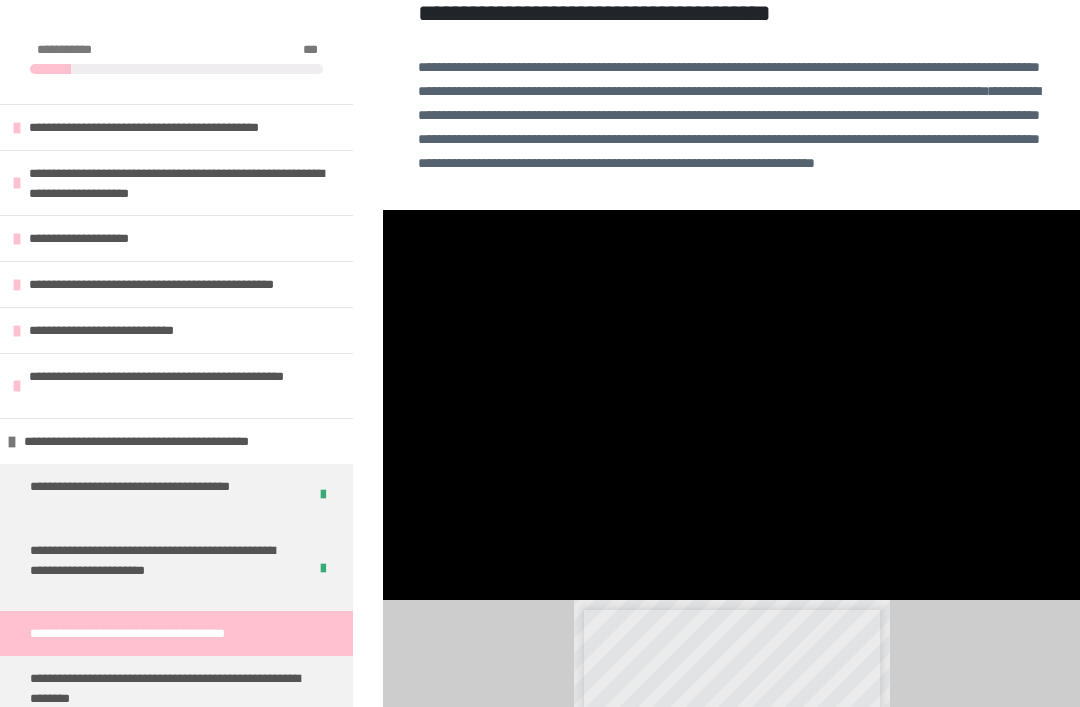 click at bounding box center [731, 405] 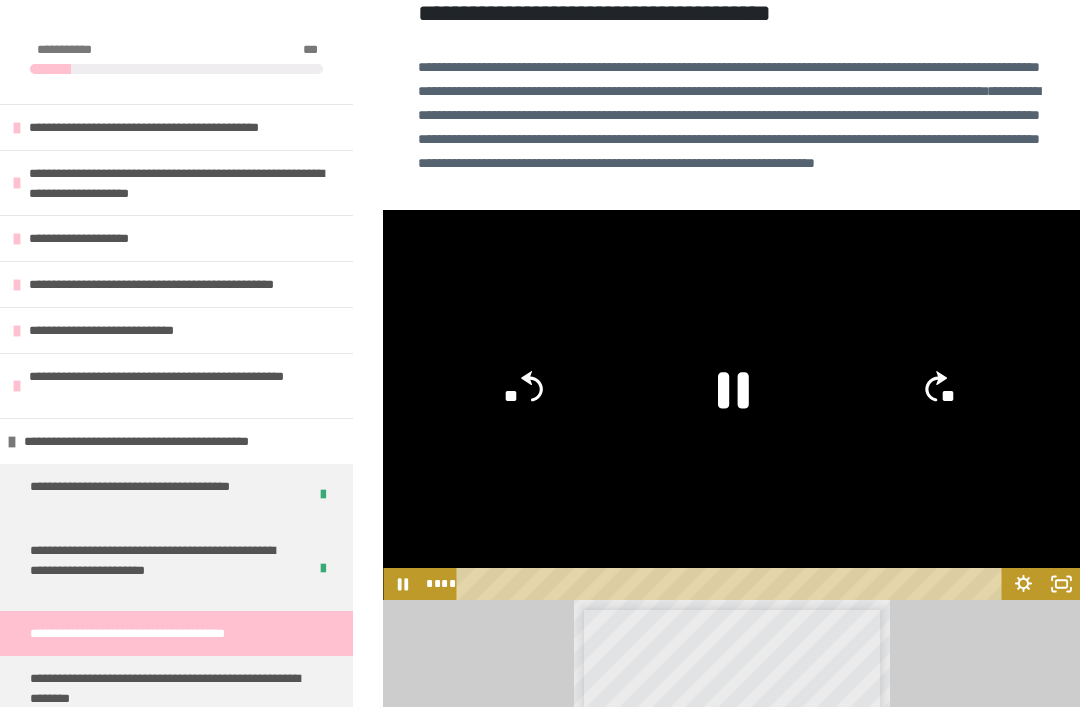 click 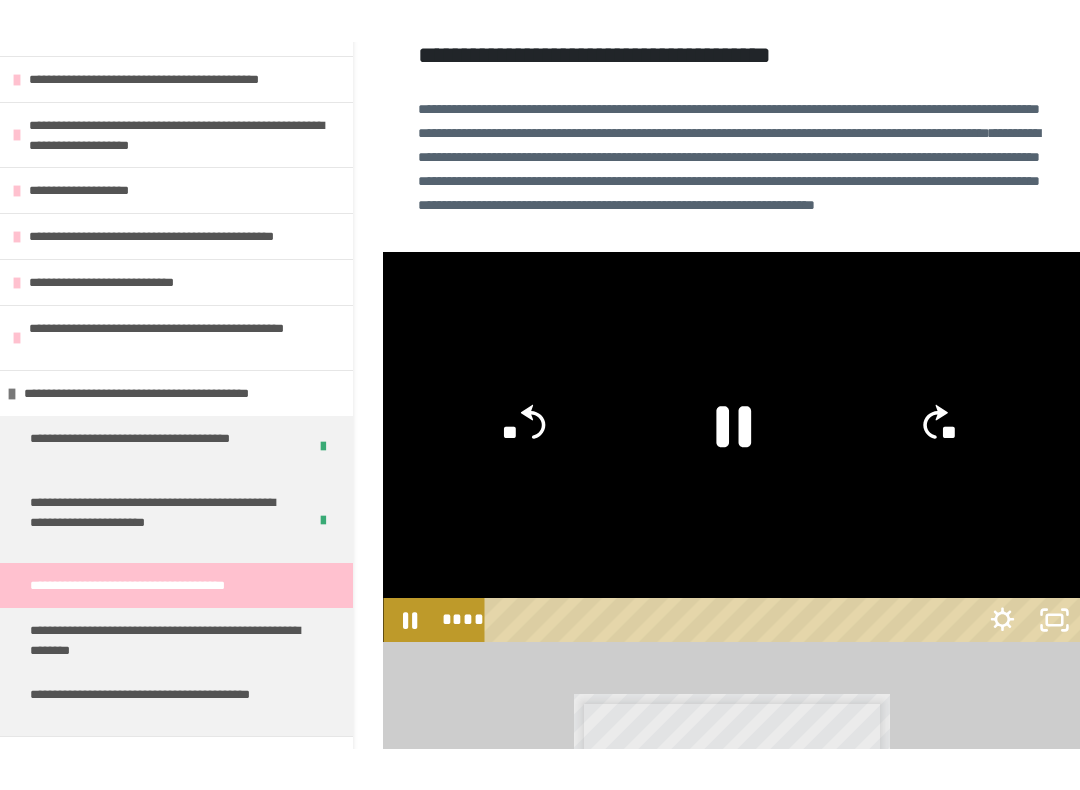 scroll, scrollTop: 0, scrollLeft: 0, axis: both 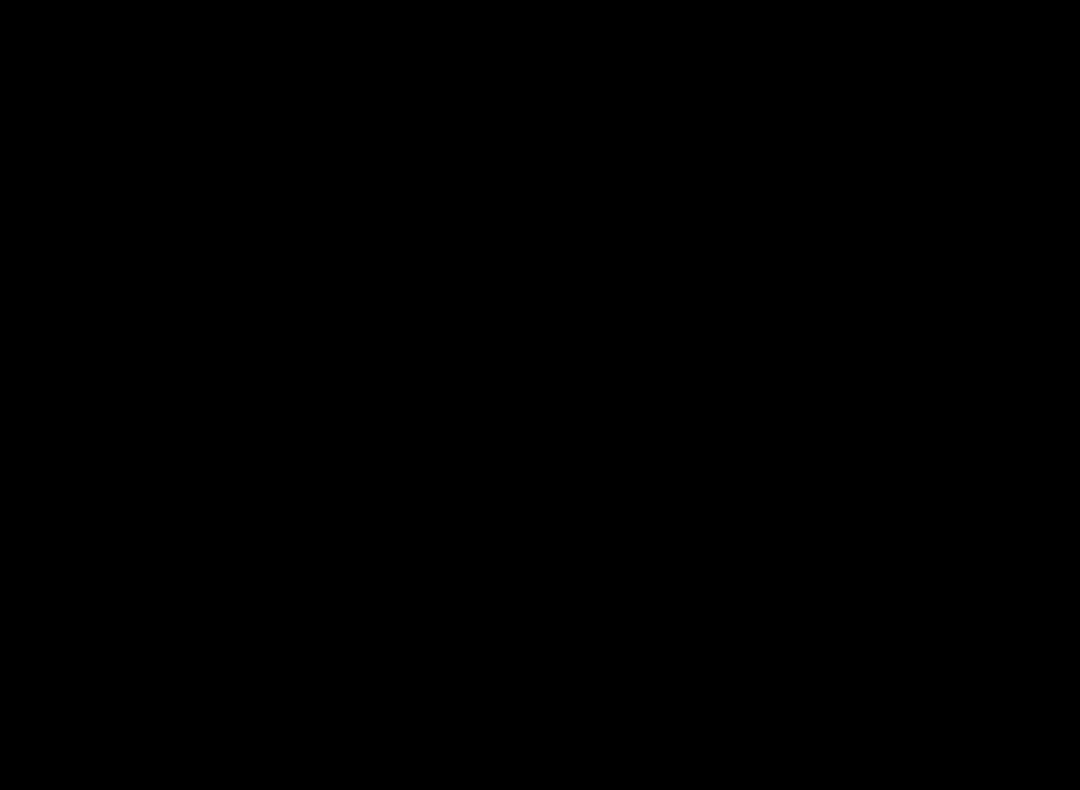 click at bounding box center (540, 395) 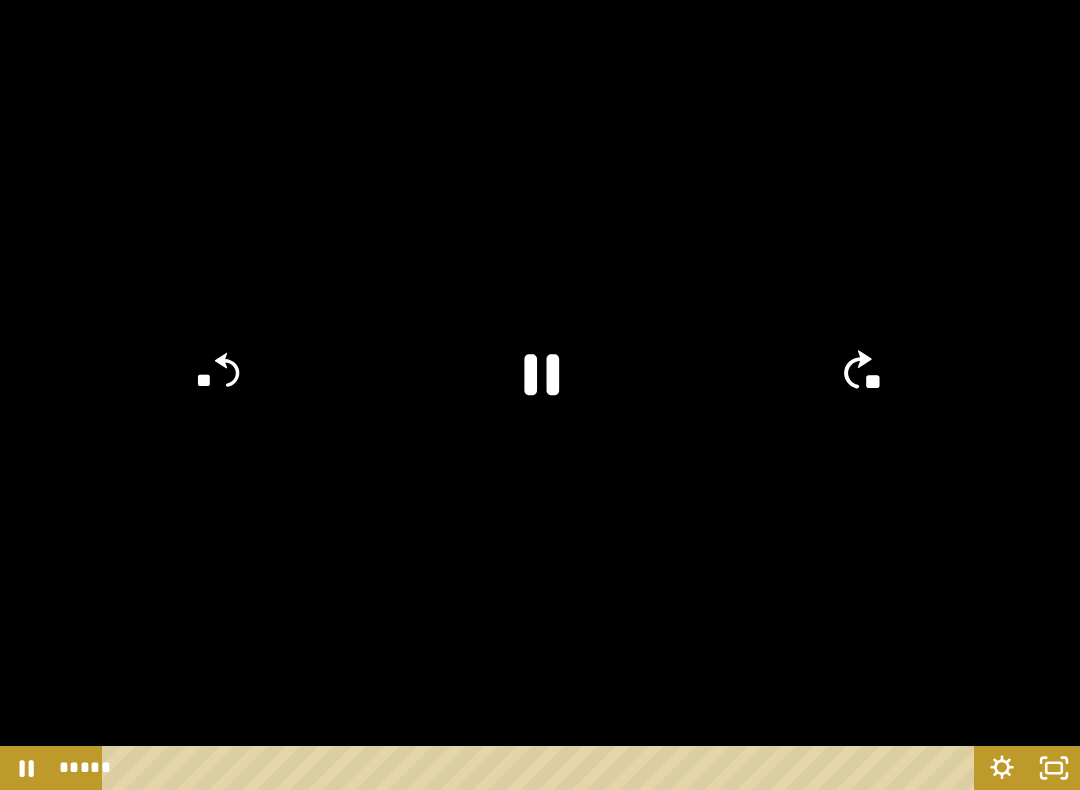 click on "**" 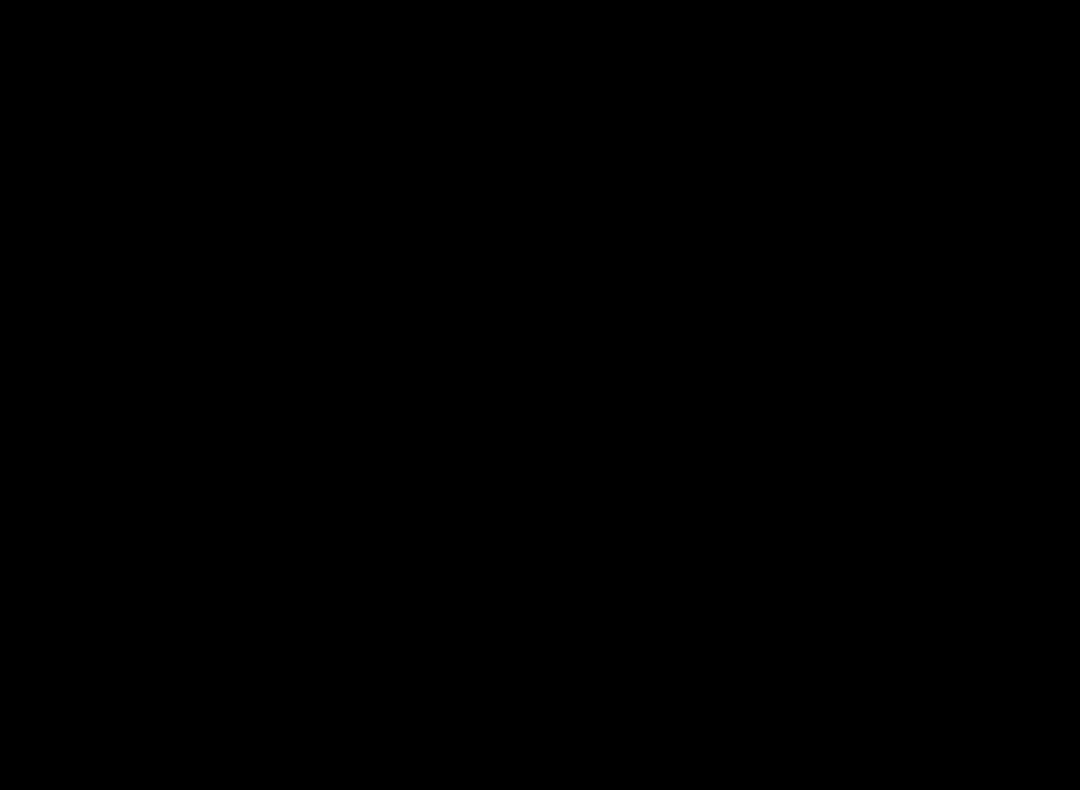 click at bounding box center (540, 395) 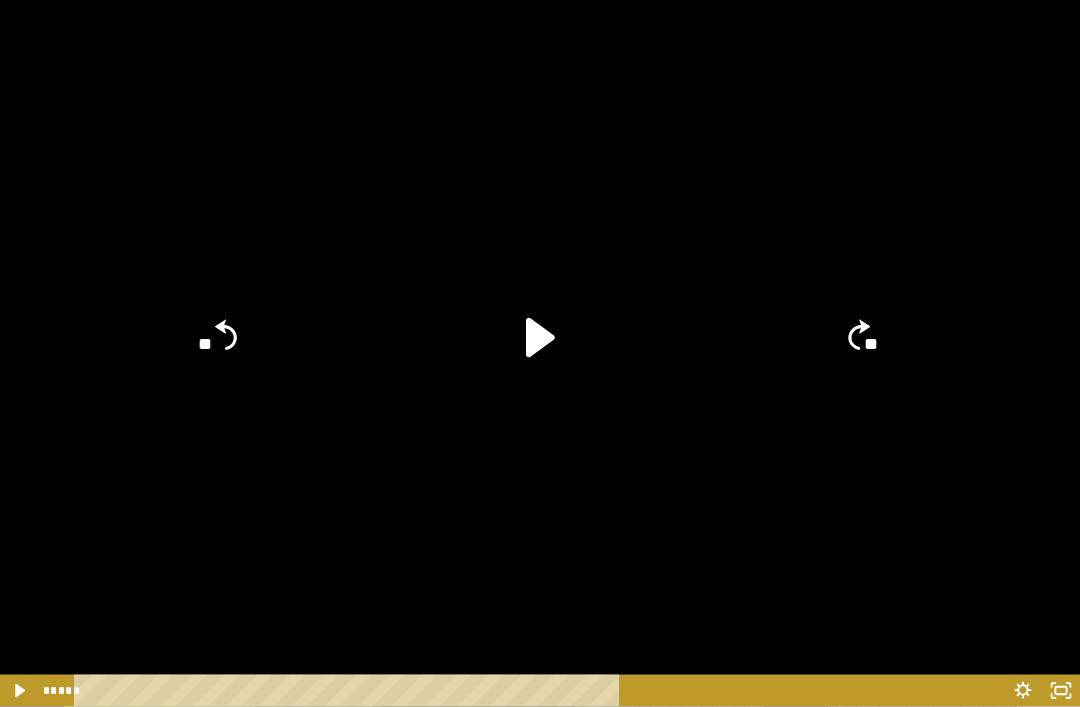 scroll, scrollTop: 1028, scrollLeft: 0, axis: vertical 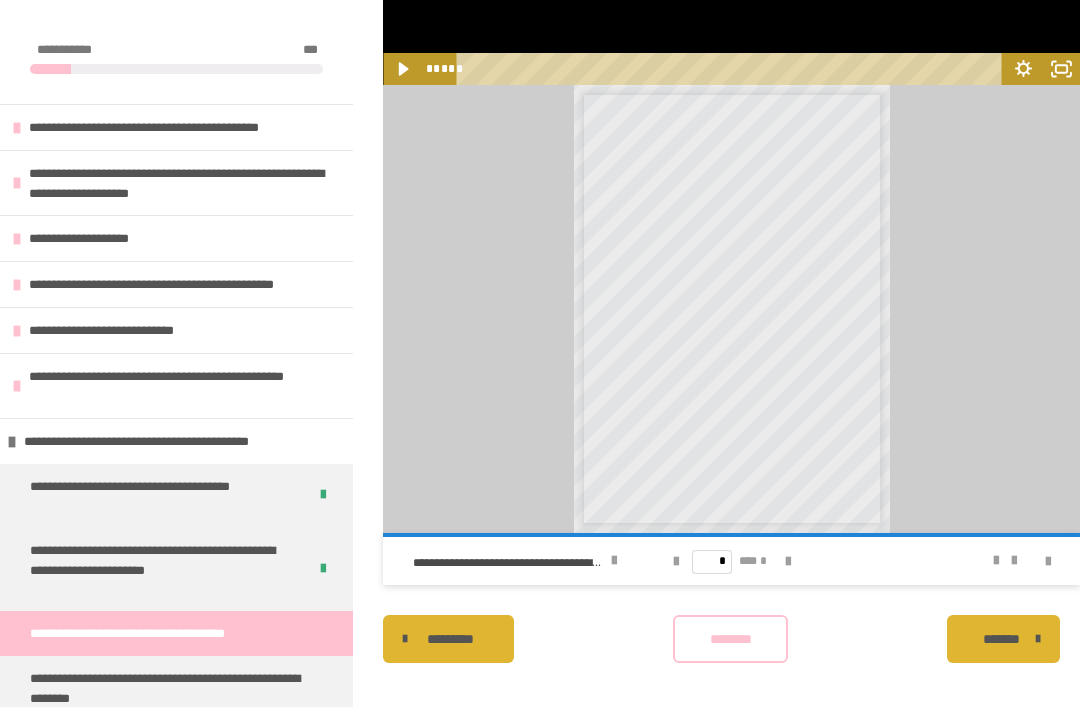click on "********" at bounding box center (731, 639) 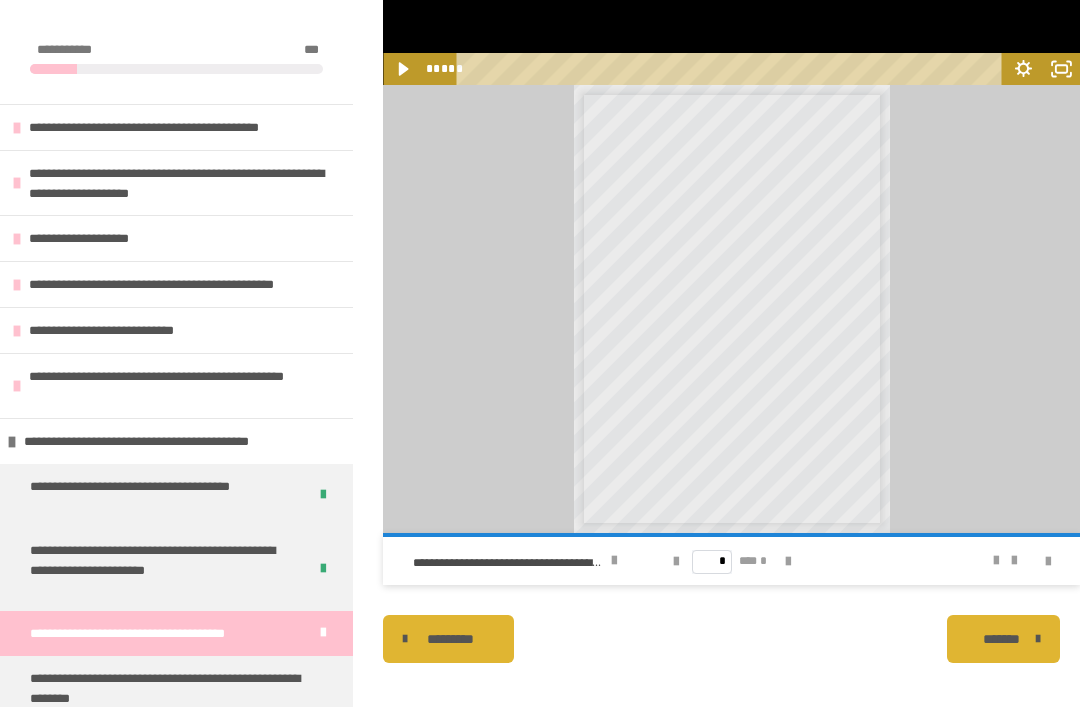 scroll, scrollTop: 0, scrollLeft: 0, axis: both 